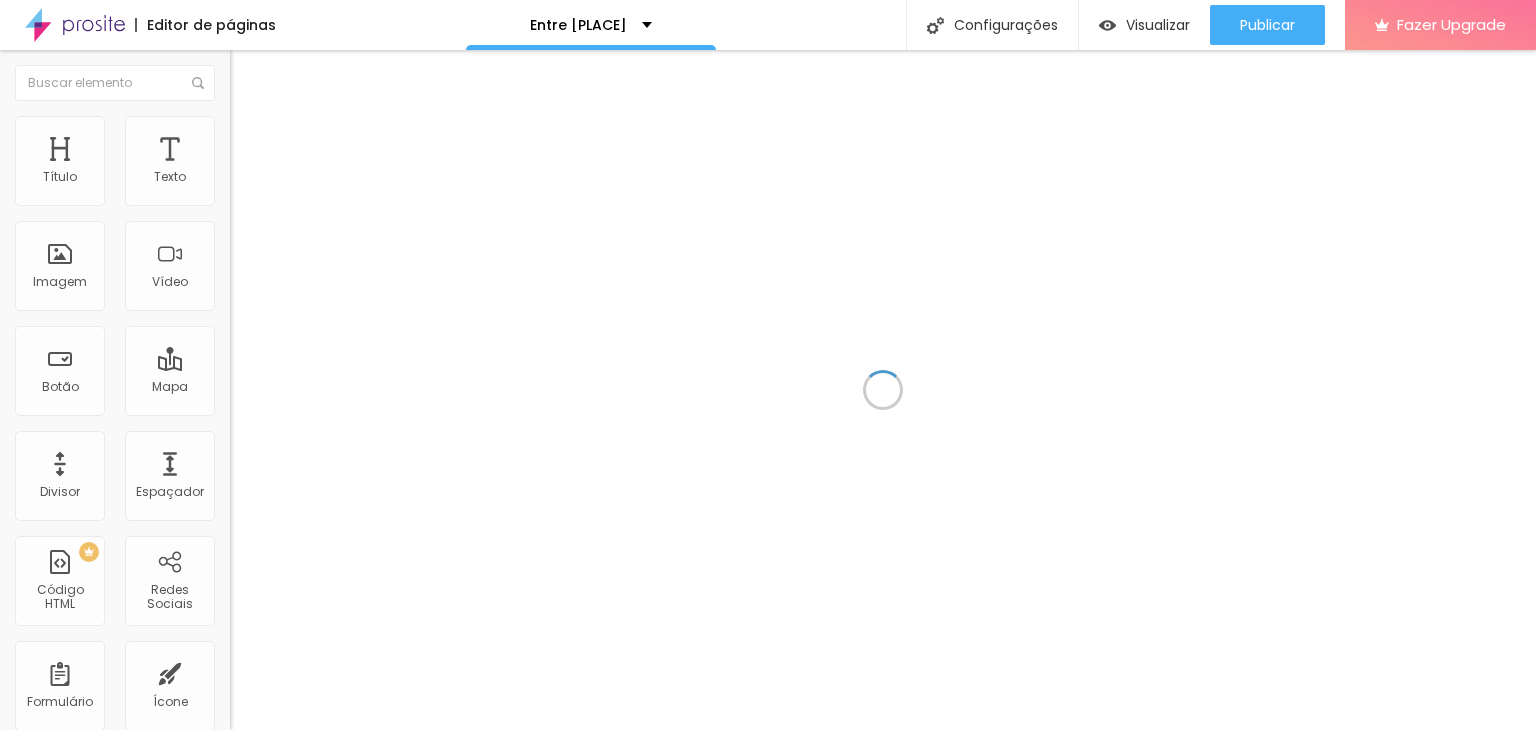 scroll, scrollTop: 0, scrollLeft: 0, axis: both 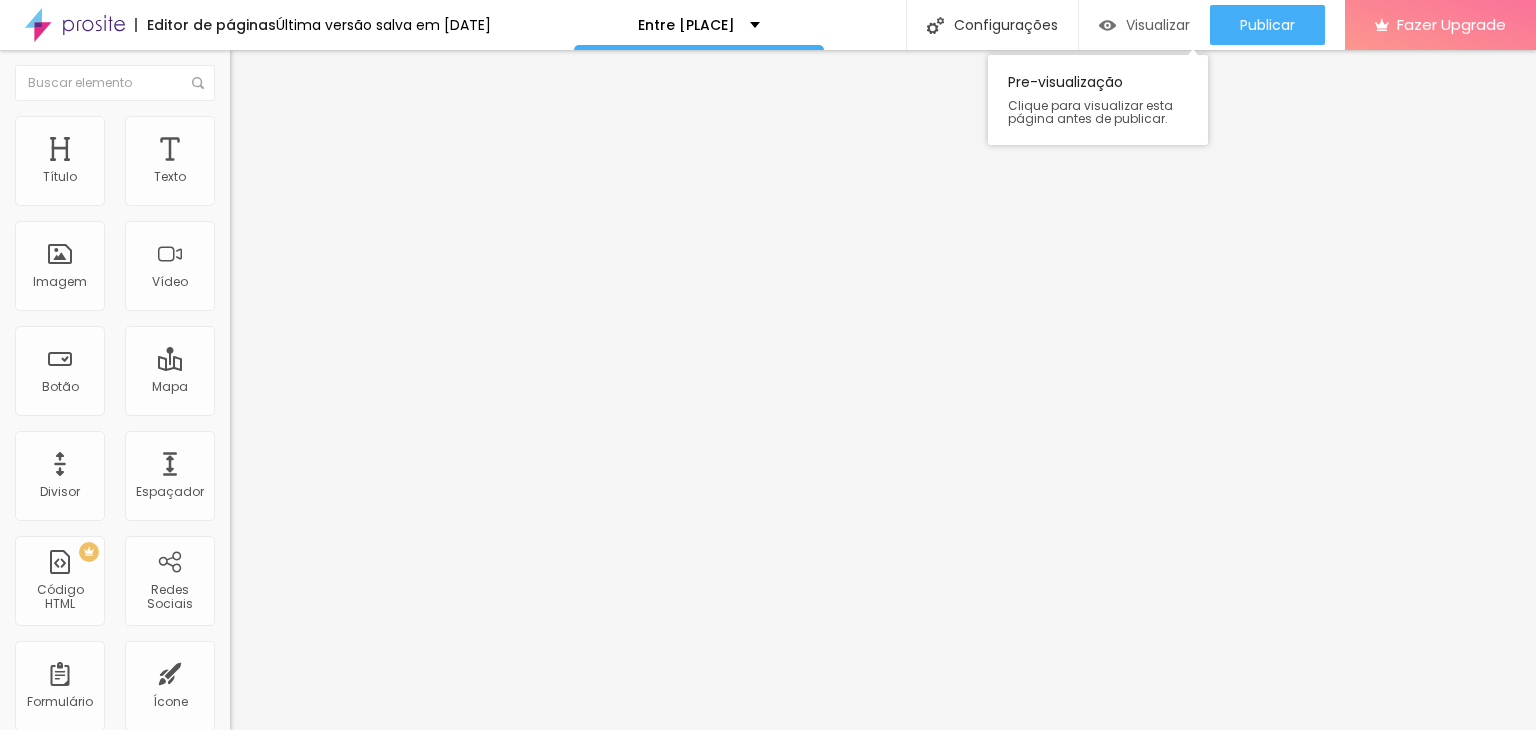 click on "Visualizar" at bounding box center (1158, 25) 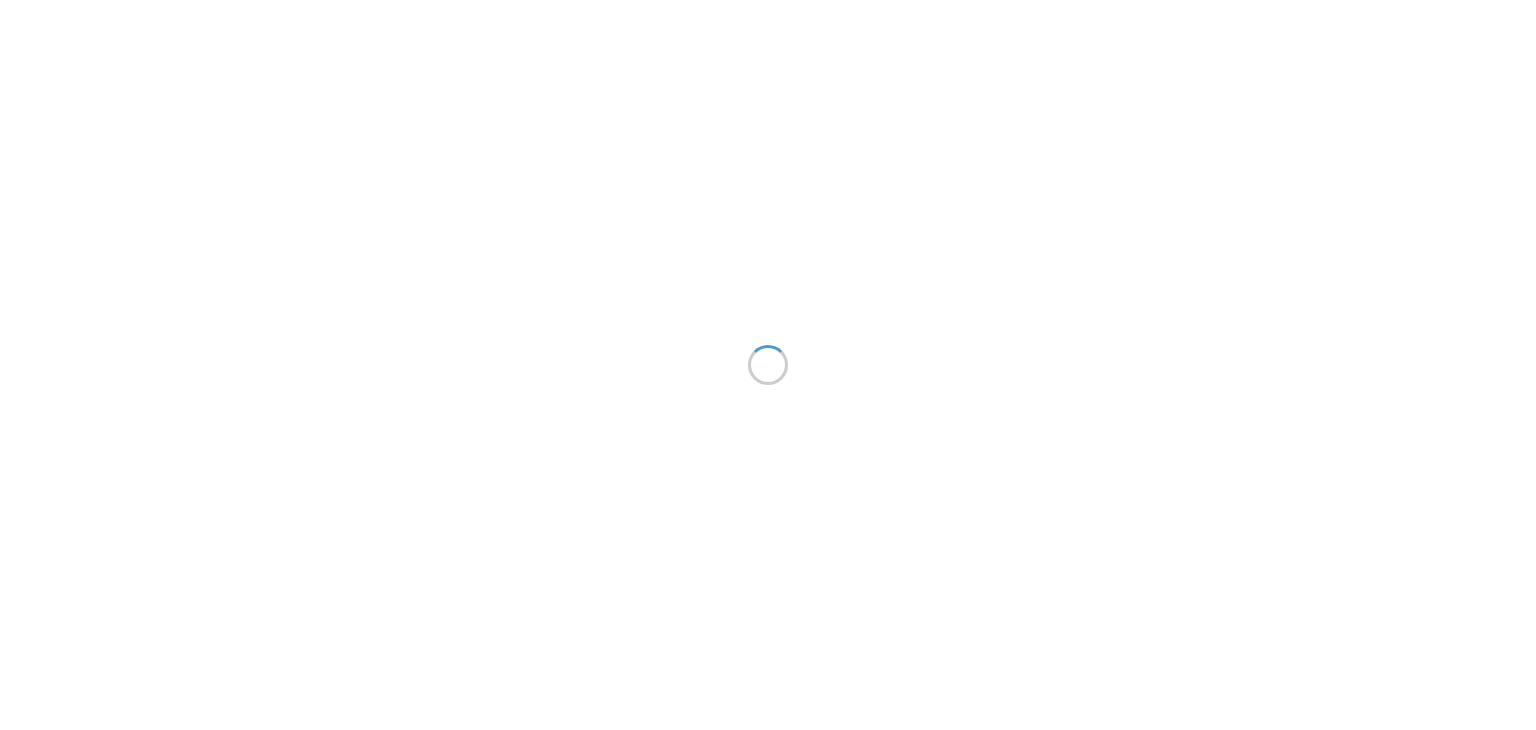 scroll, scrollTop: 0, scrollLeft: 0, axis: both 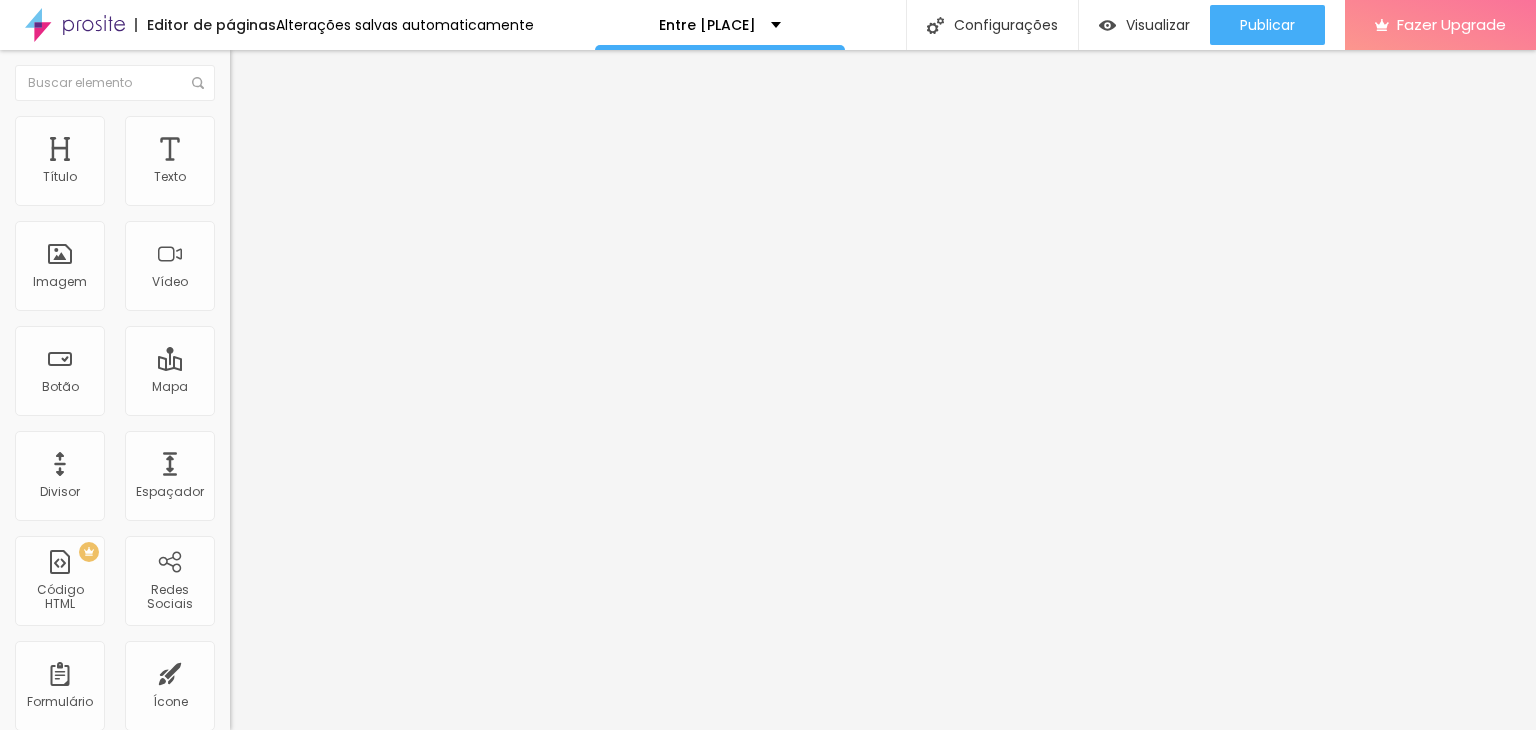 click at bounding box center (75, 25) 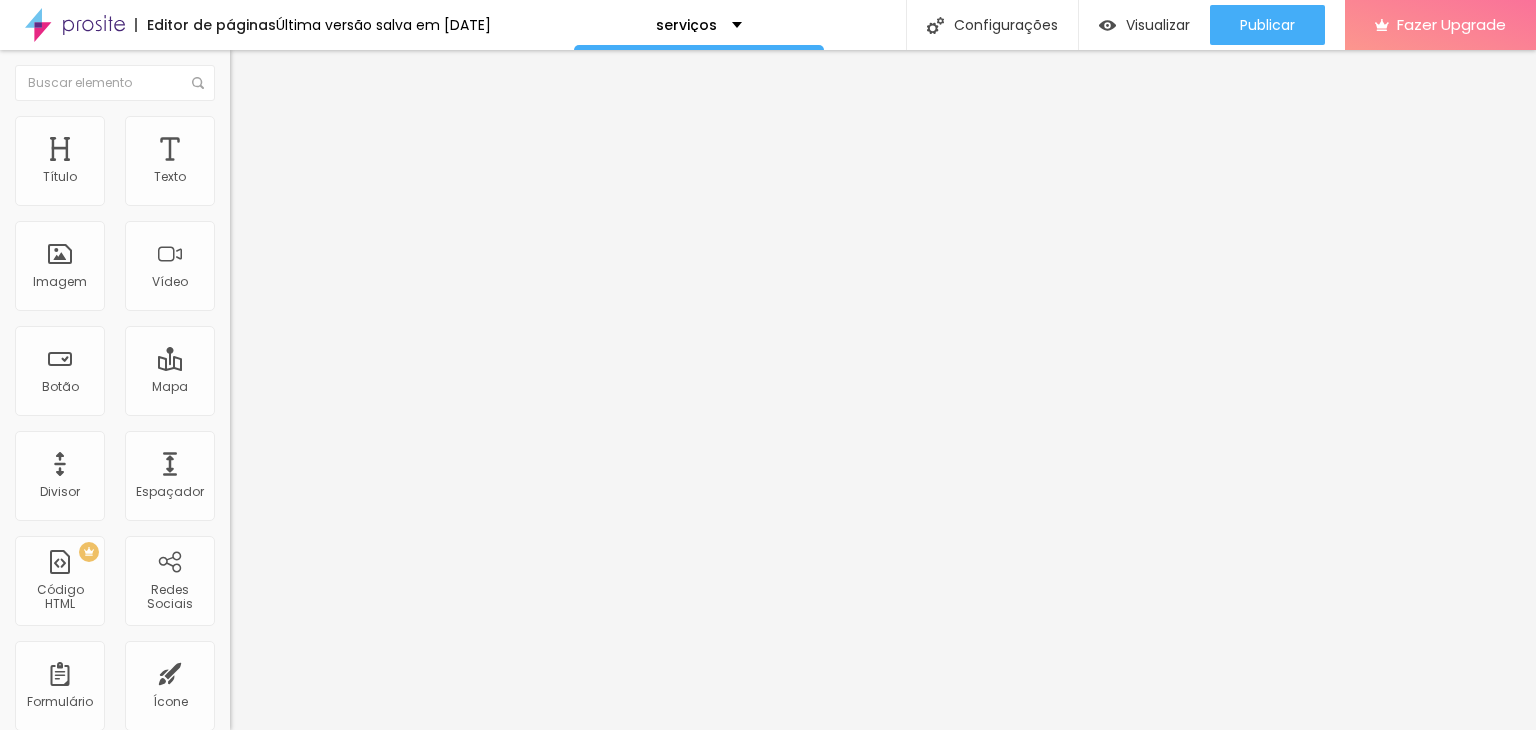 scroll, scrollTop: 0, scrollLeft: 0, axis: both 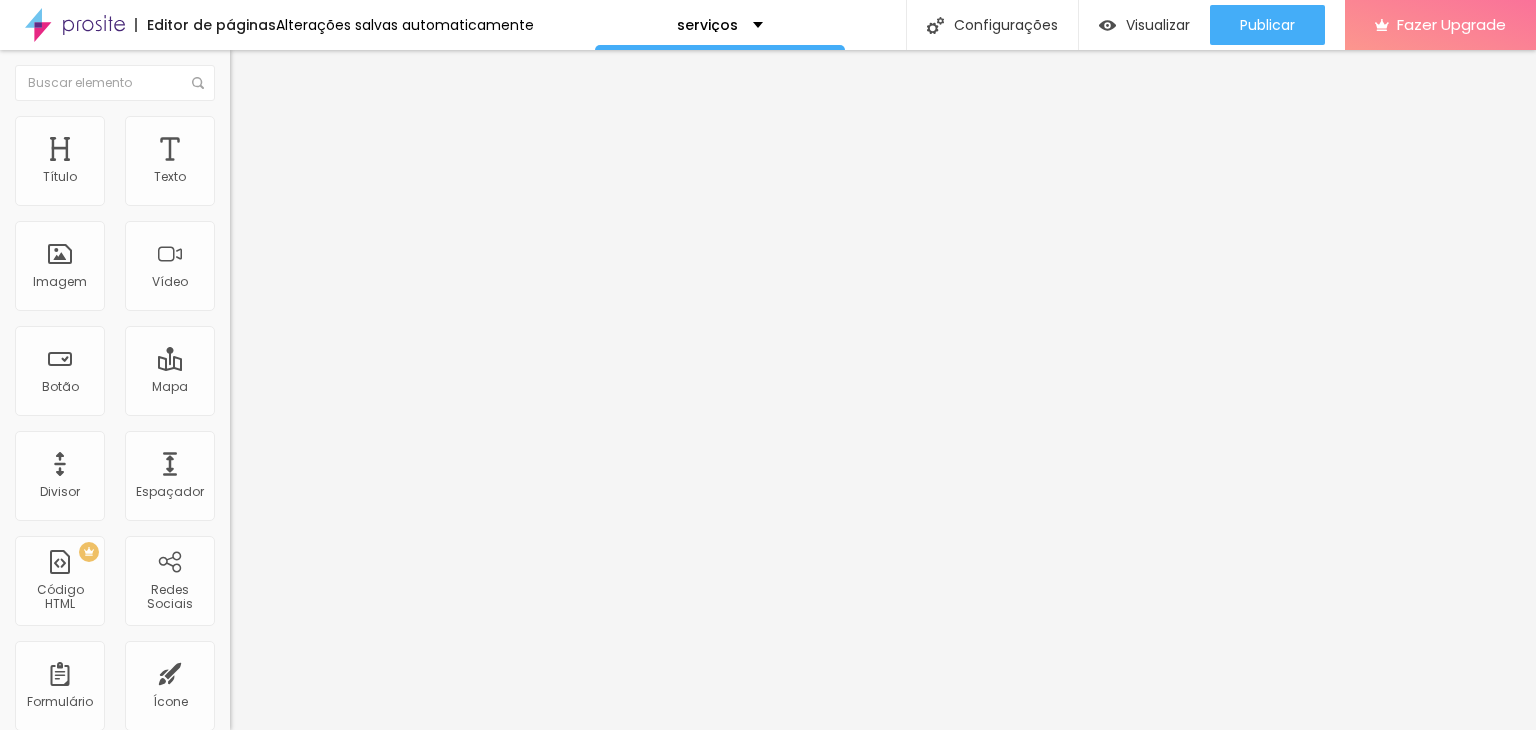 drag, startPoint x: 106, startPoint y: 413, endPoint x: 0, endPoint y: 437, distance: 108.68302 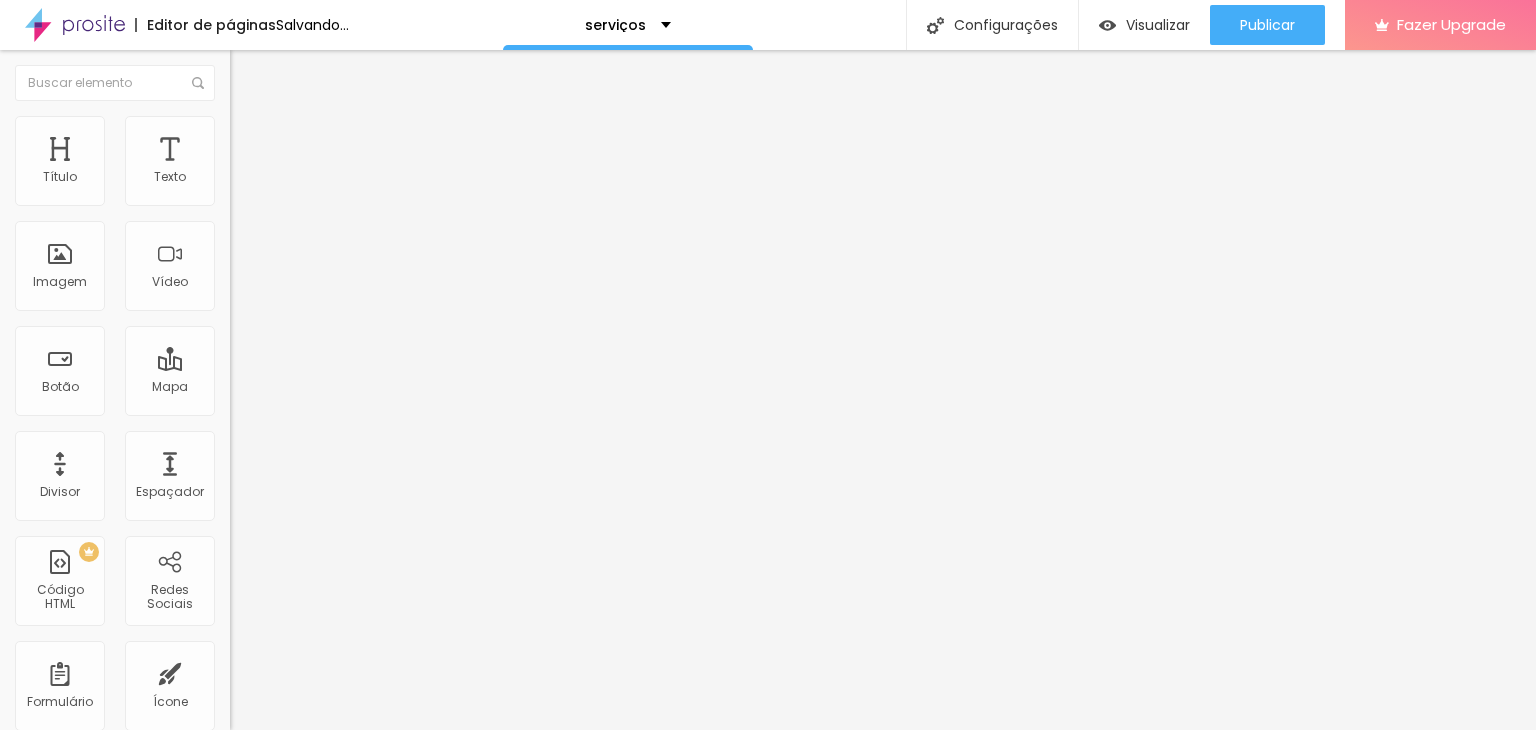 type on "https://www.gilfontes.com/contacto" 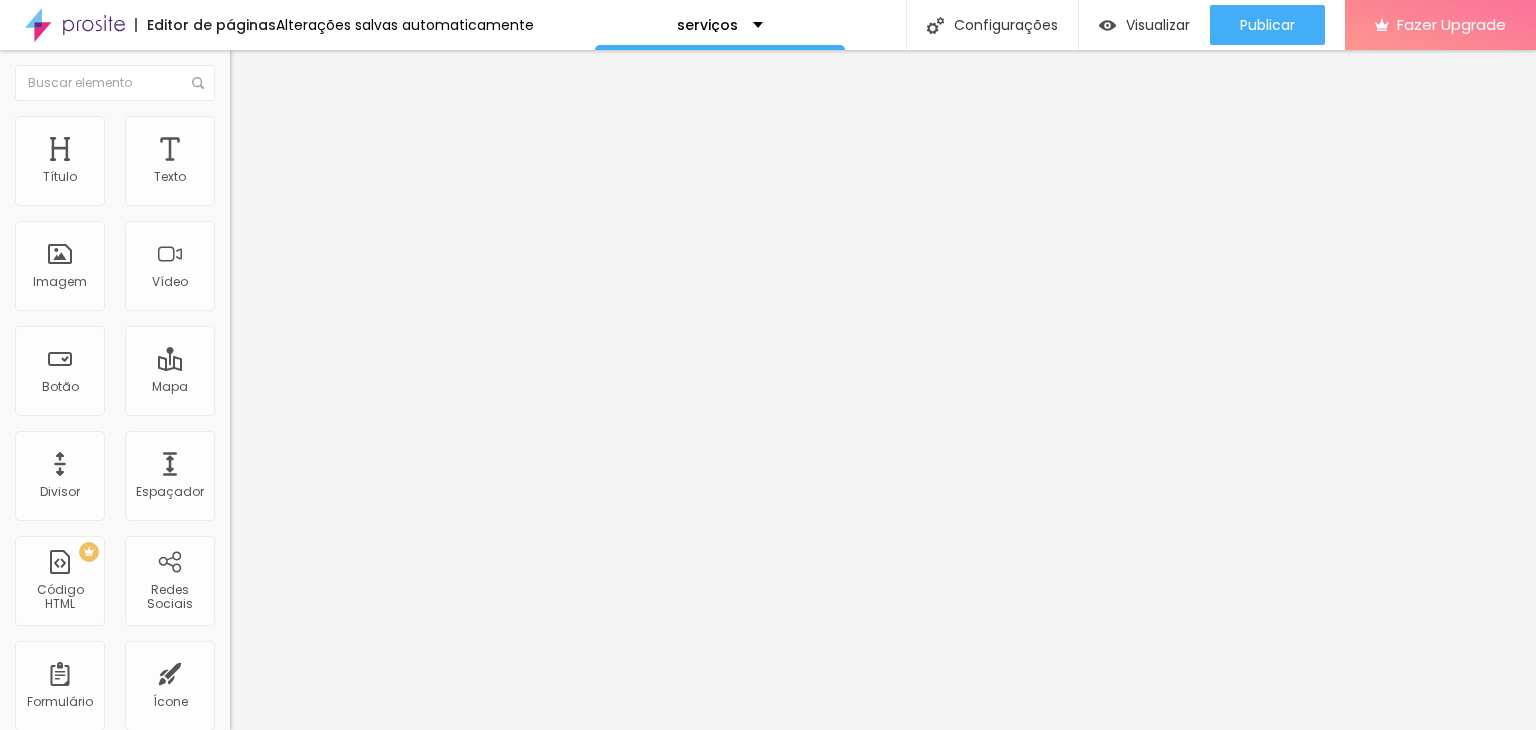scroll, scrollTop: 0, scrollLeft: 0, axis: both 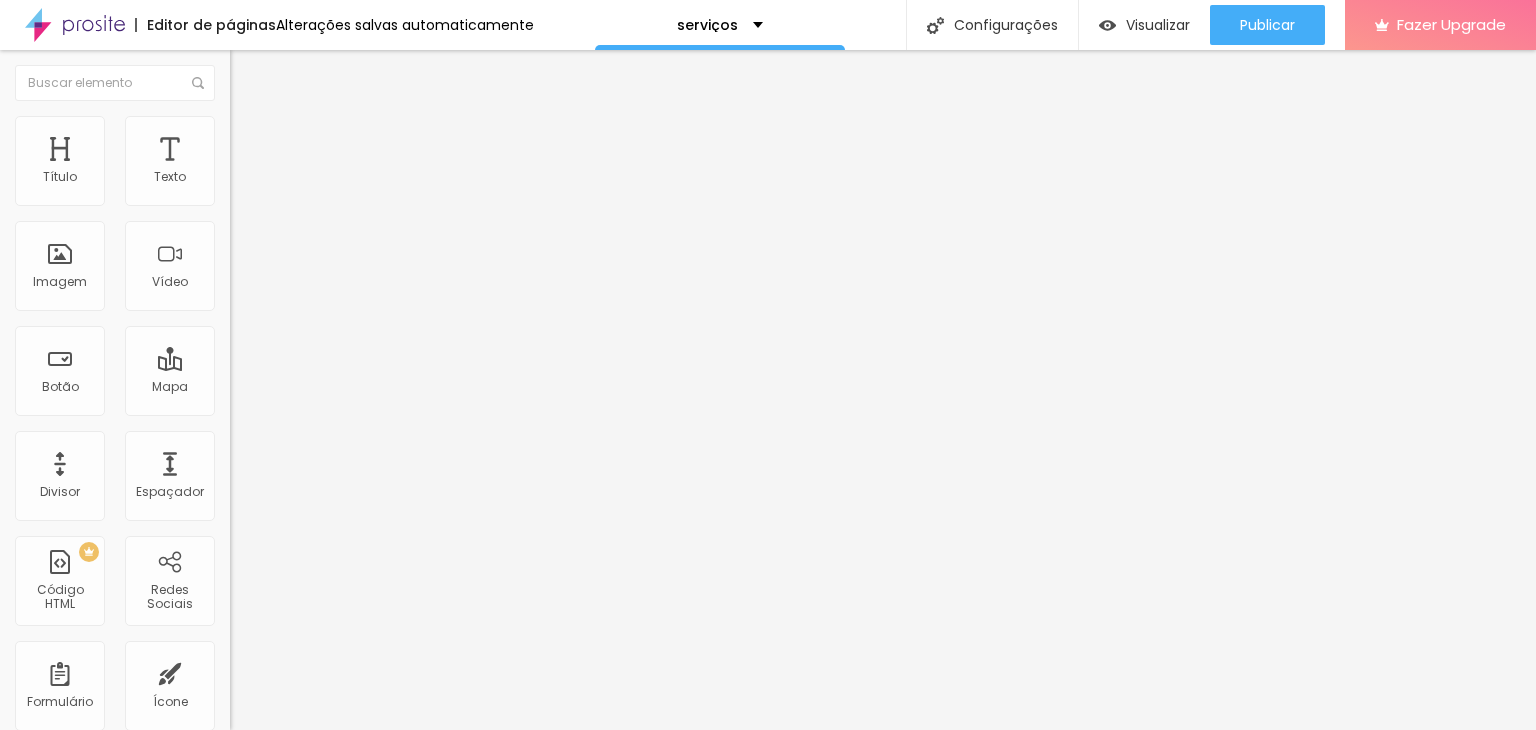 type on "https://www.gilfontes.com/contacto" 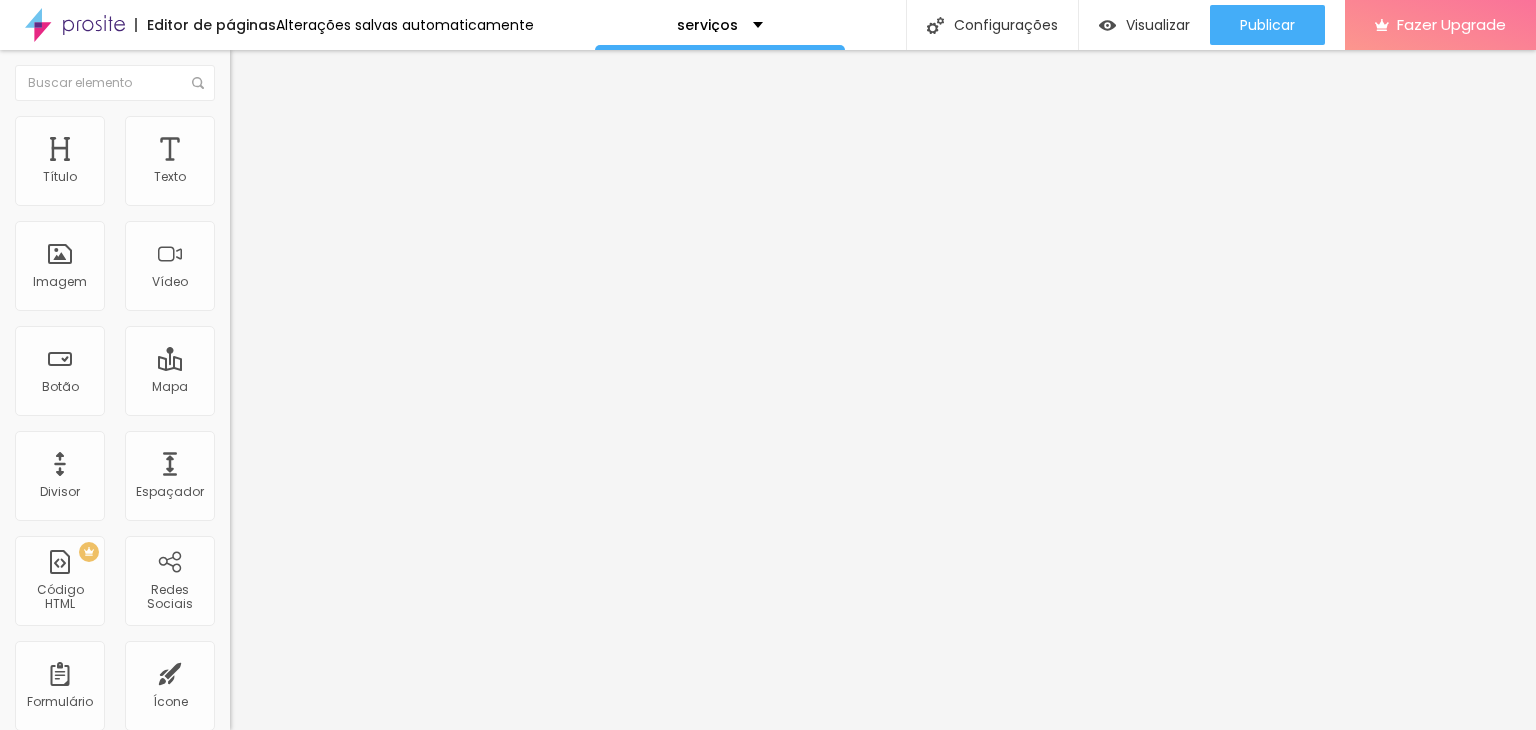 scroll, scrollTop: 0, scrollLeft: 0, axis: both 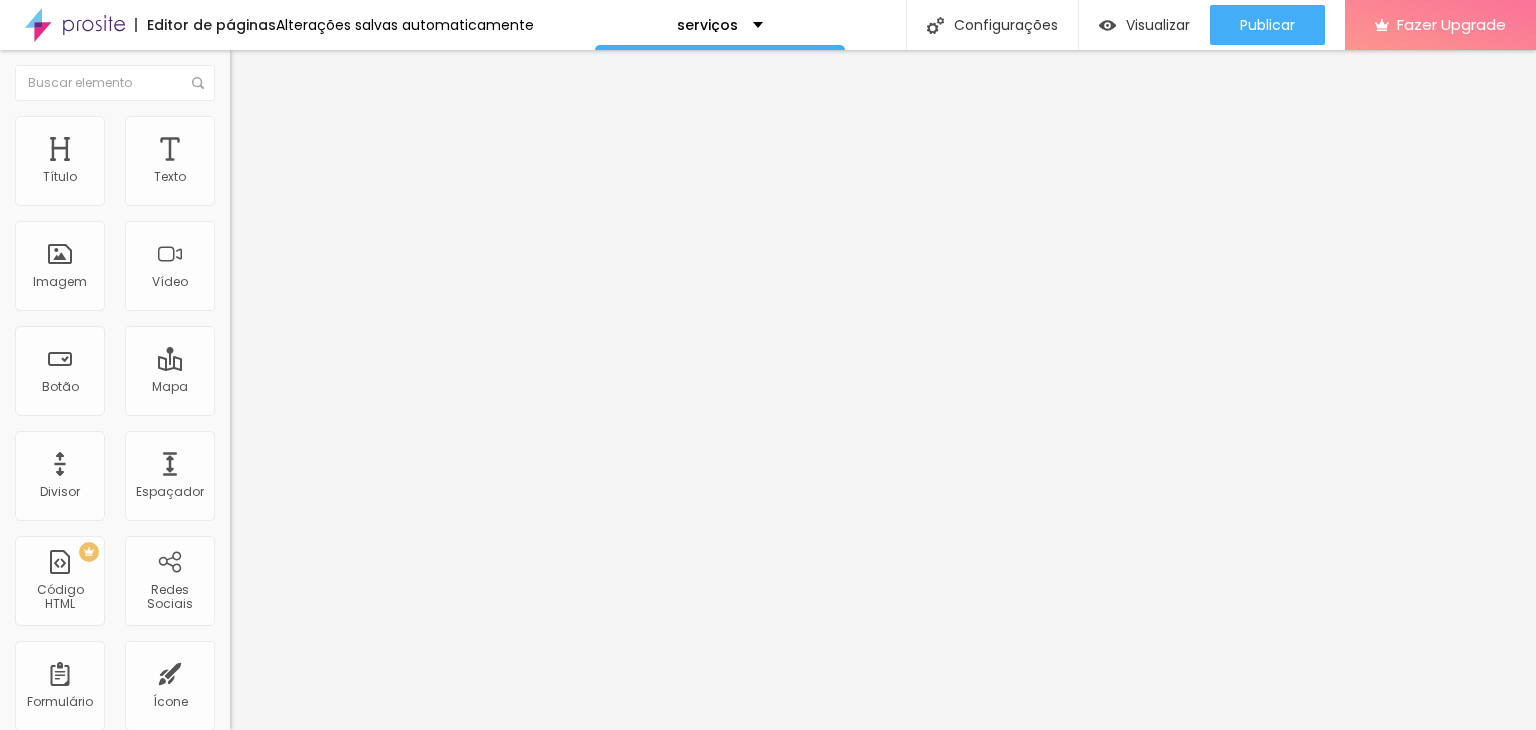 paste on "www.gilfontes.com/contacto" 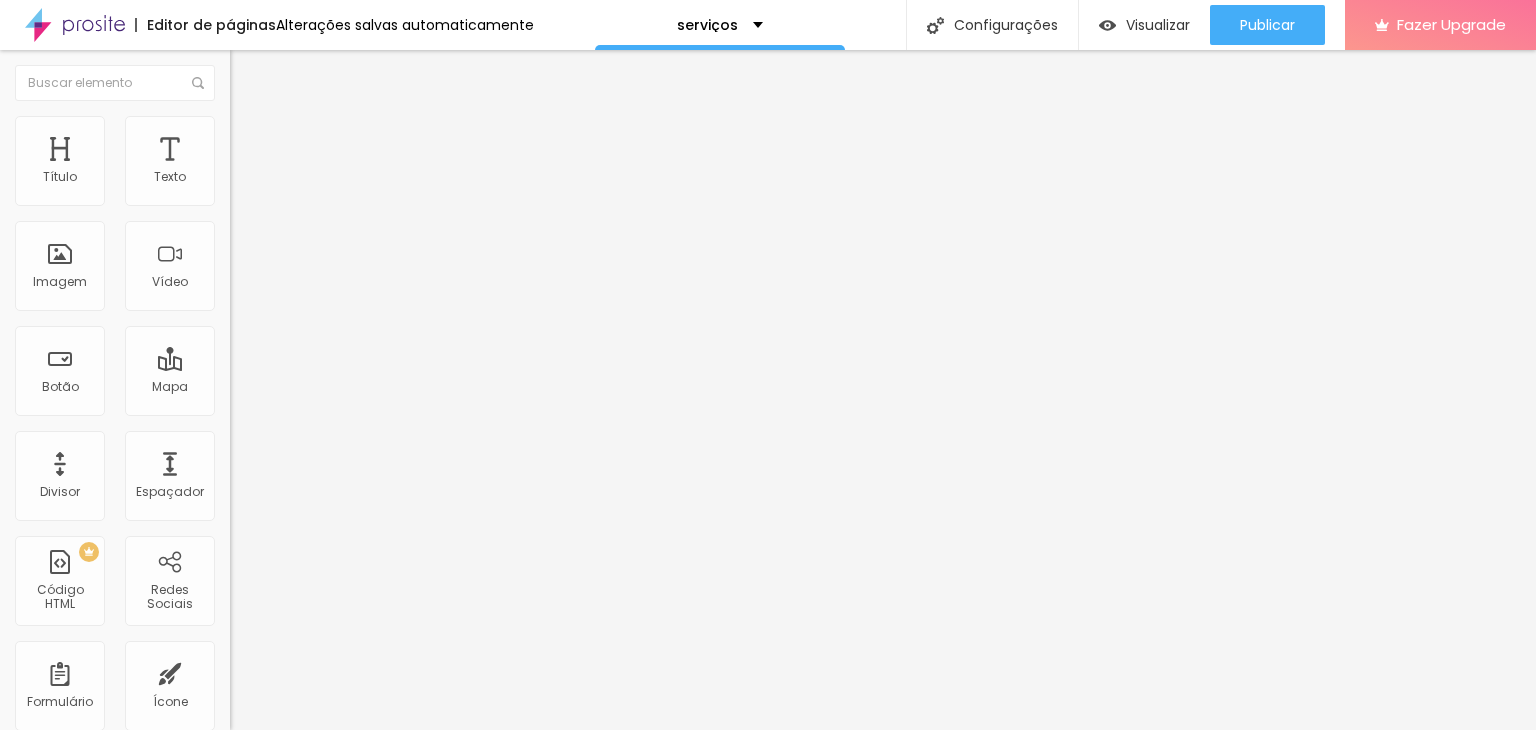 type on "https://www.gilfontes.com/contacto" 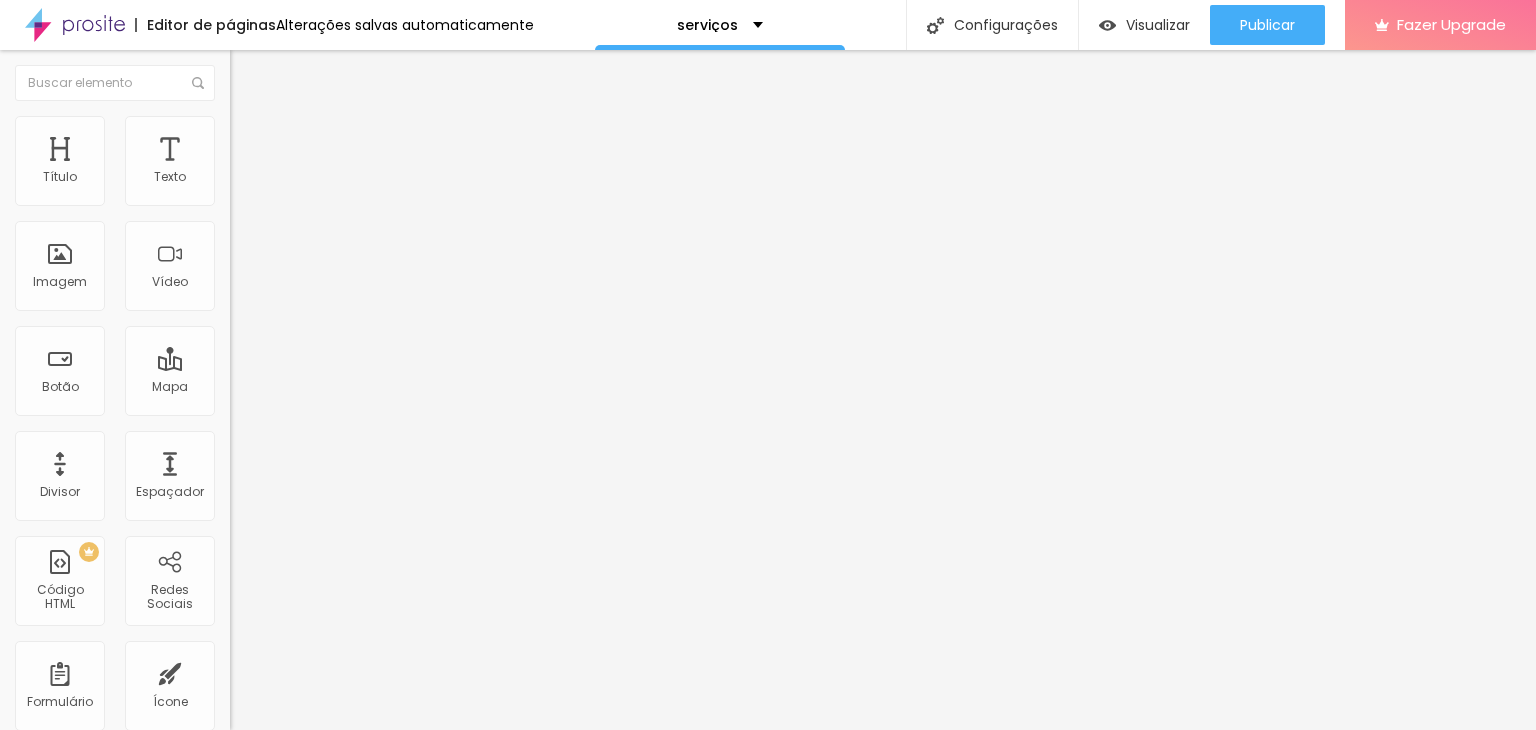 scroll, scrollTop: 0, scrollLeft: 0, axis: both 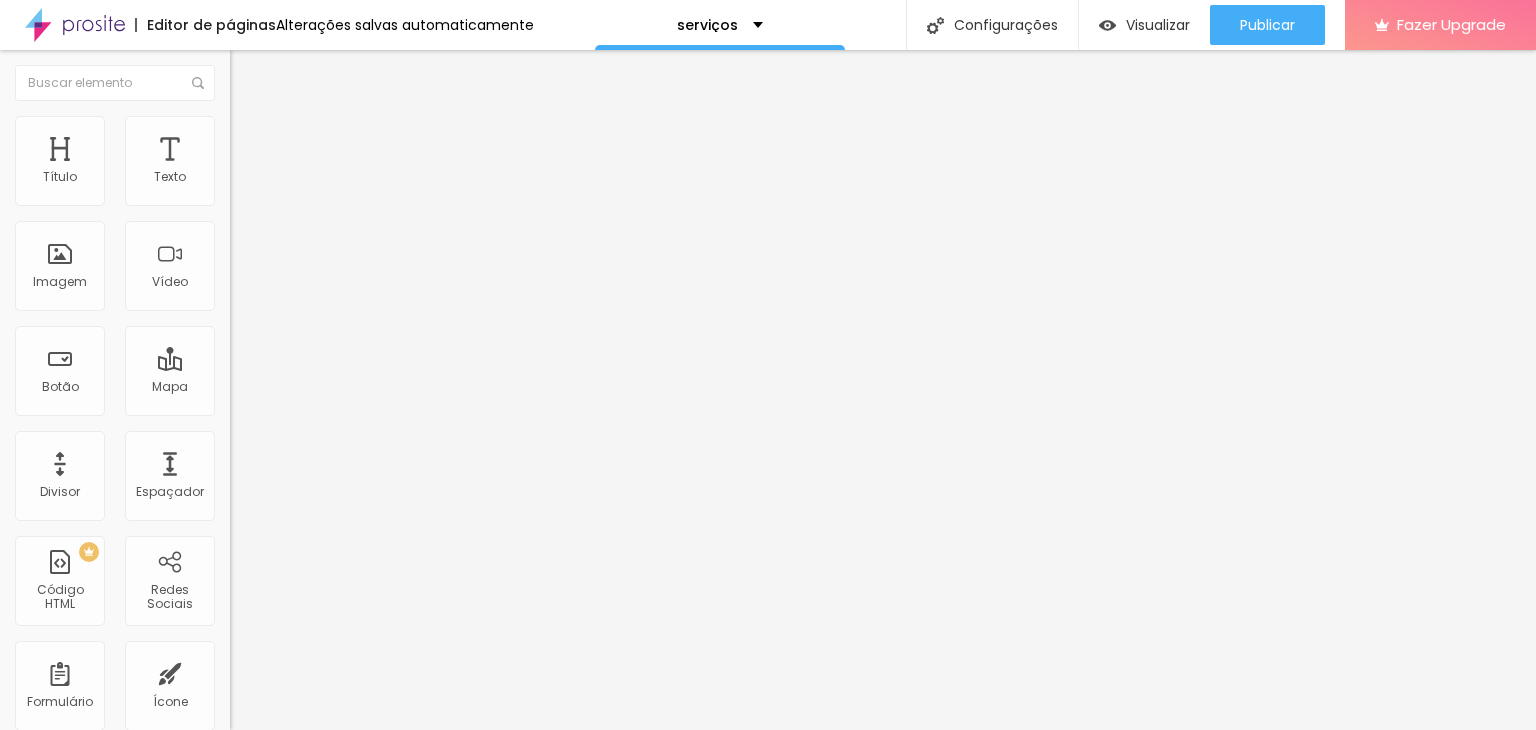 drag, startPoint x: 84, startPoint y: 410, endPoint x: 0, endPoint y: 429, distance: 86.12201 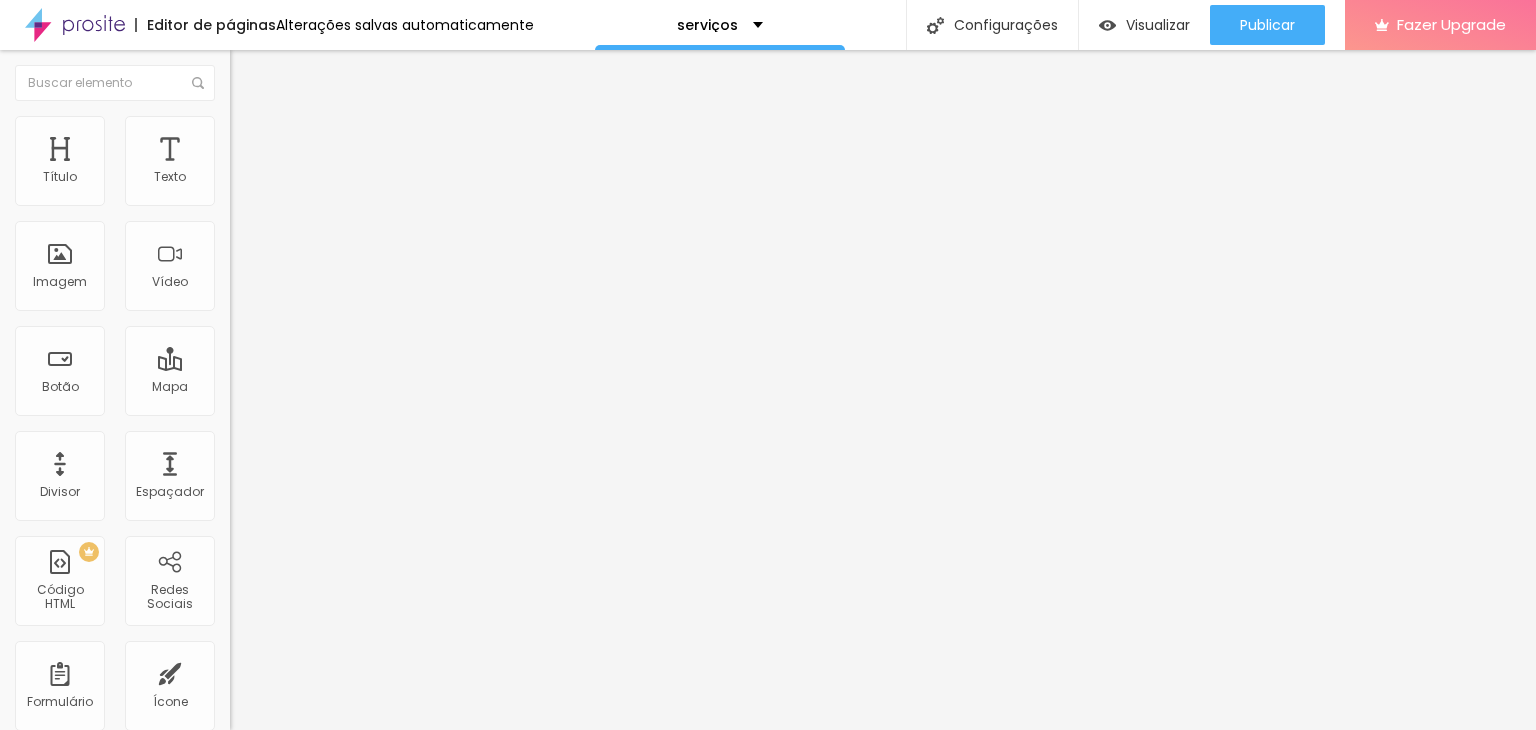 type on "https://www.gilfontes.com/contacto" 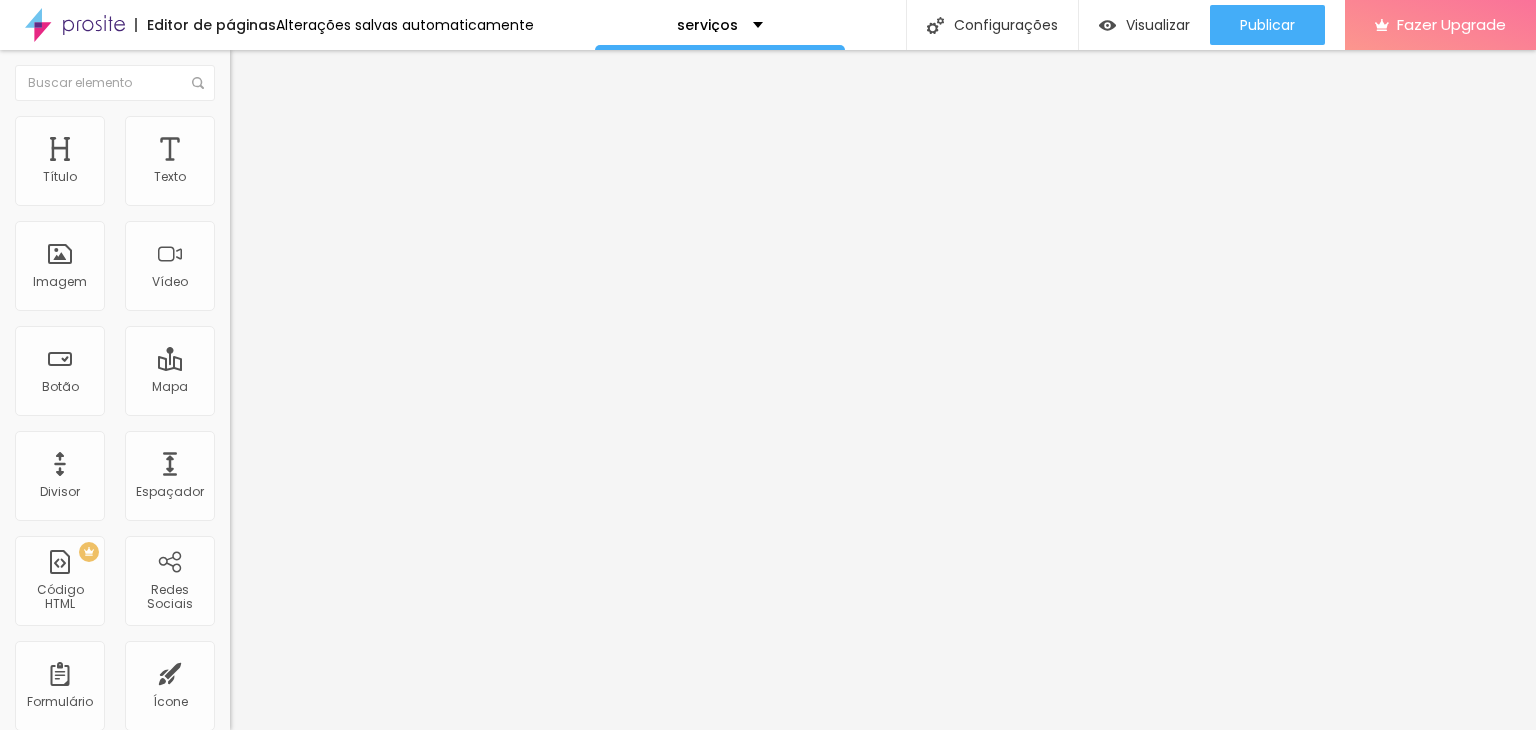scroll, scrollTop: 0, scrollLeft: 0, axis: both 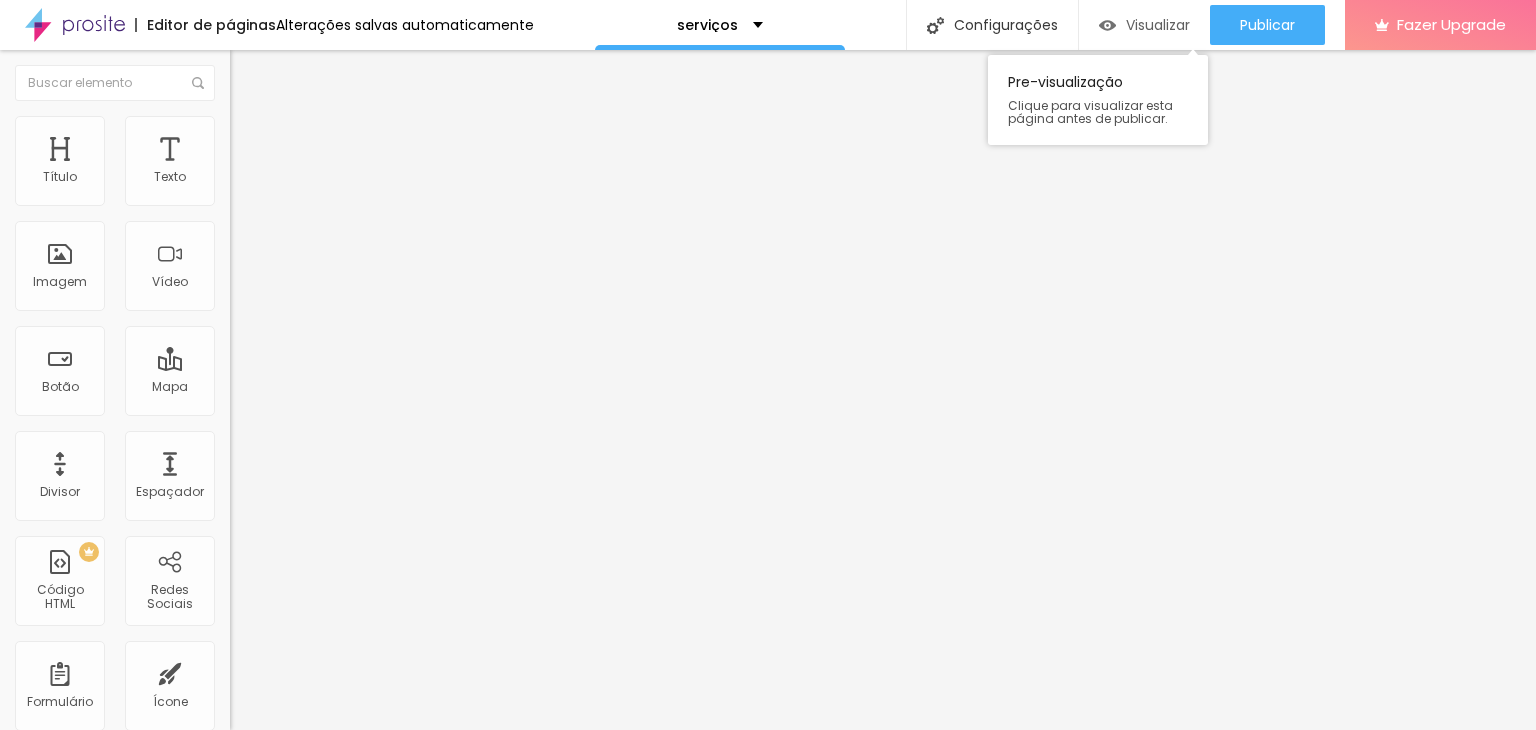 click on "Visualizar" at bounding box center (1158, 25) 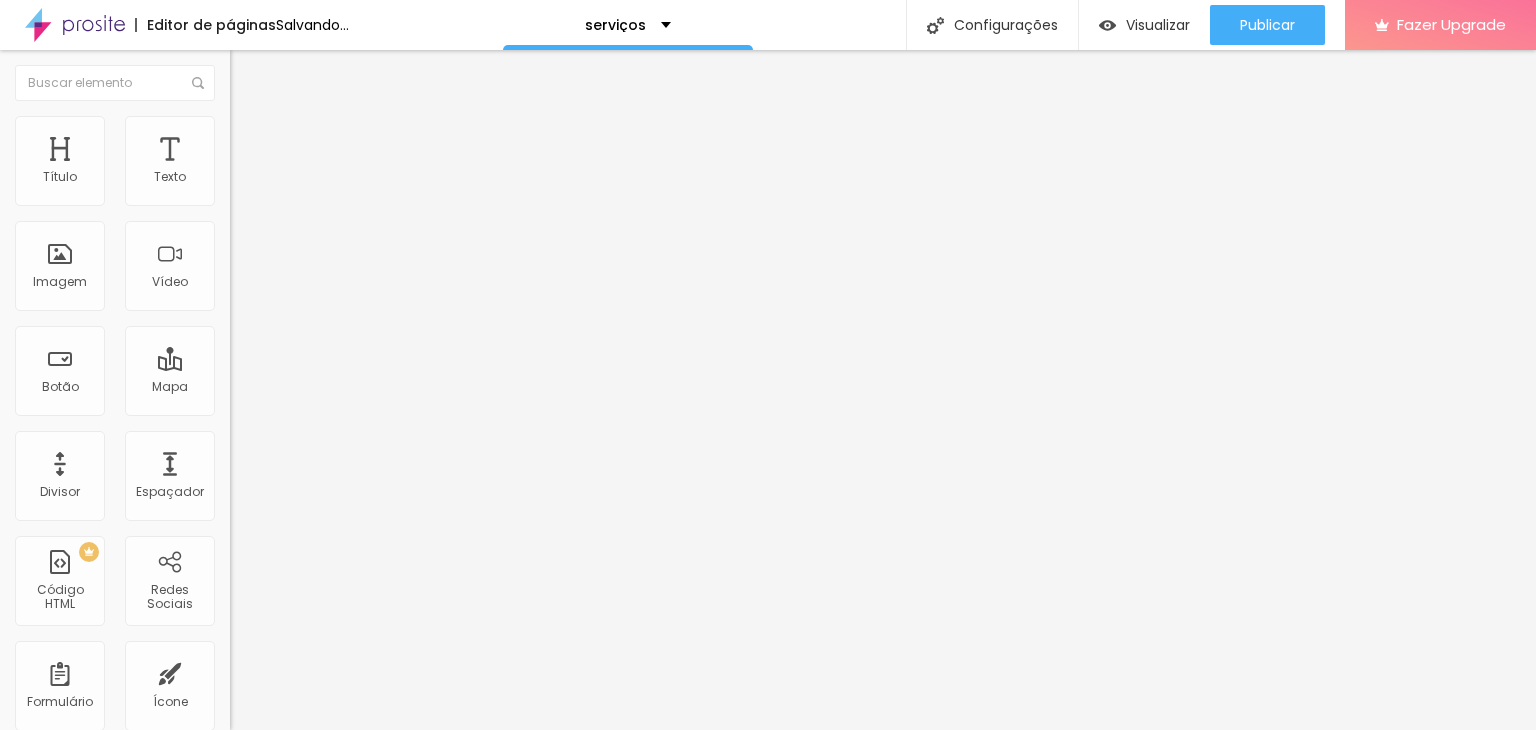 click on "Trocar imagem" at bounding box center (284, 163) 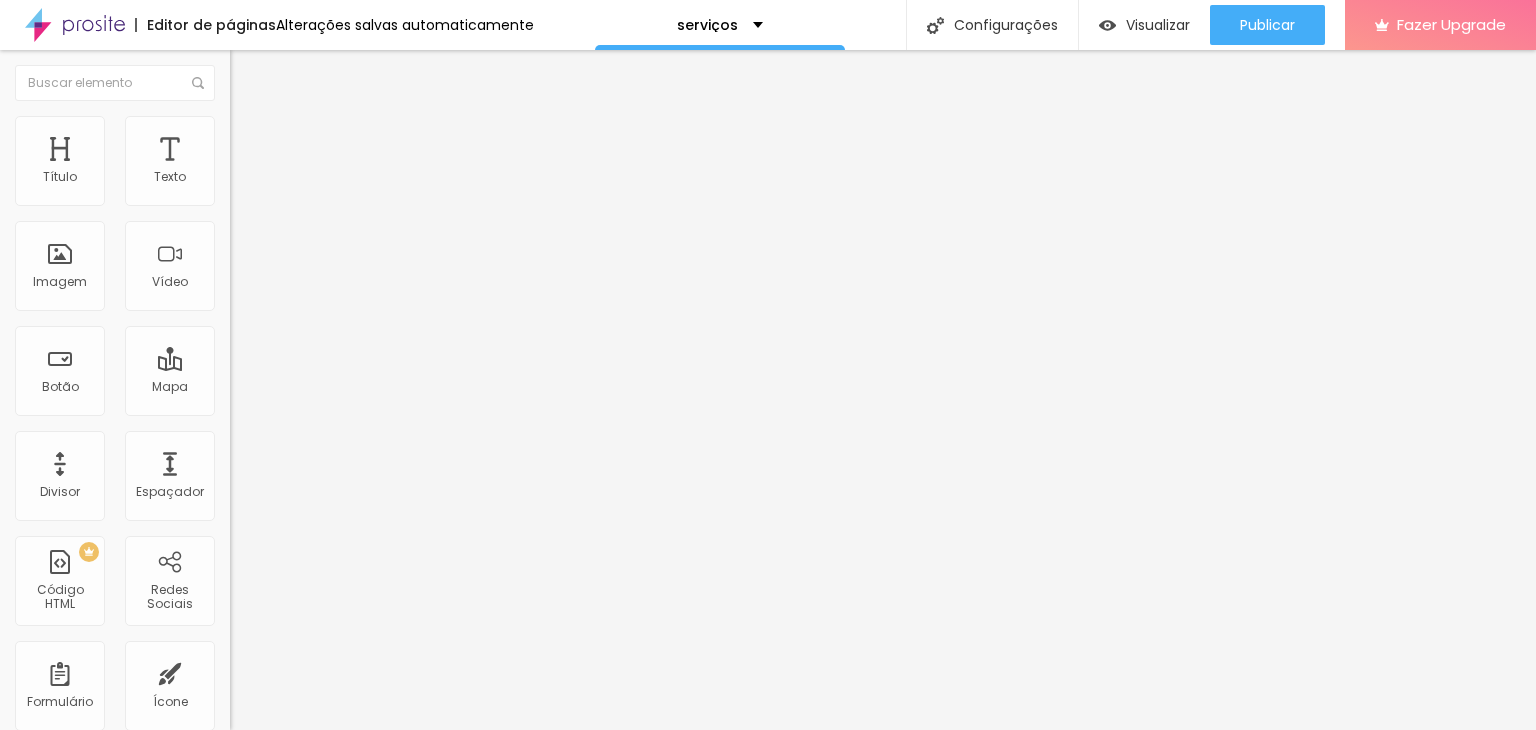 scroll, scrollTop: 0, scrollLeft: 0, axis: both 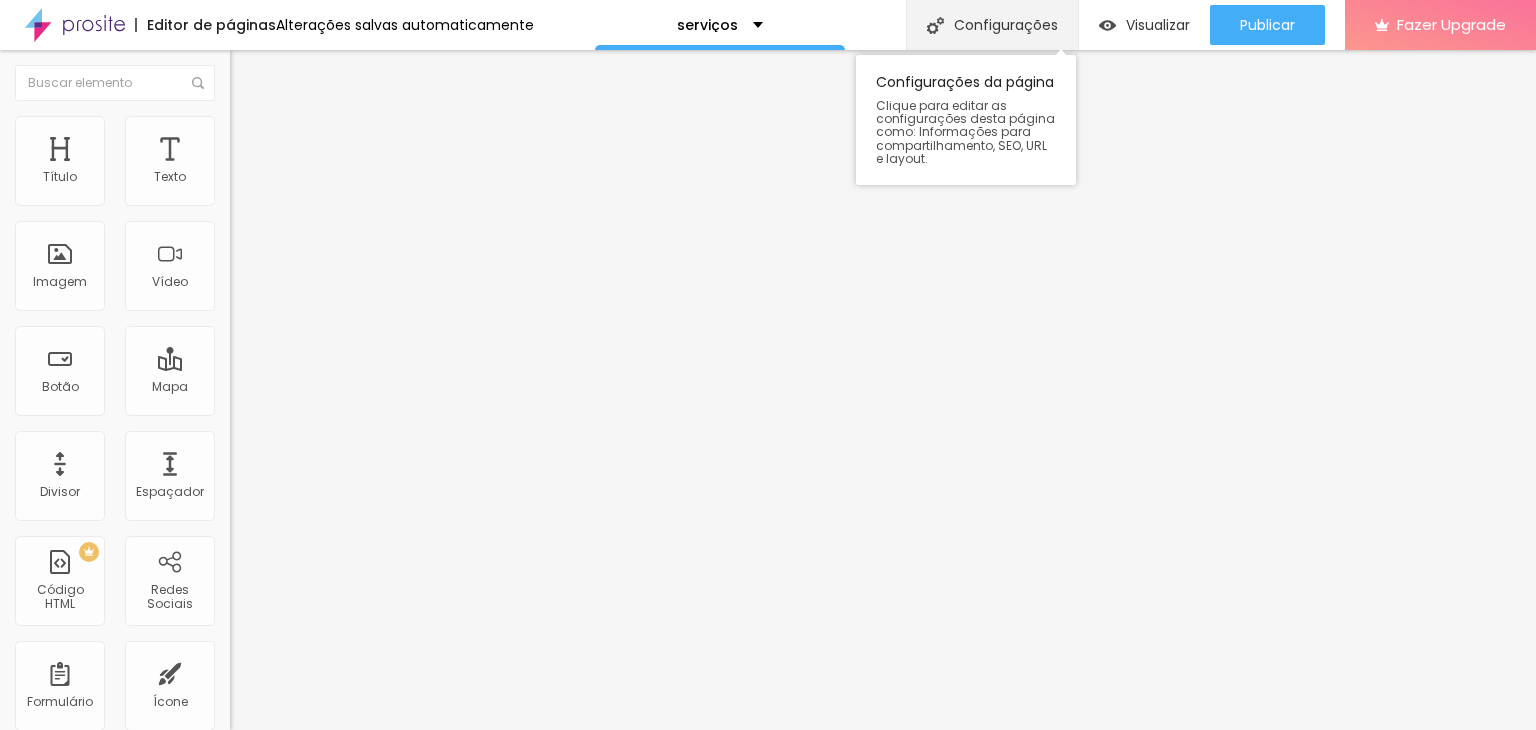 click on "Configurações" at bounding box center [992, 25] 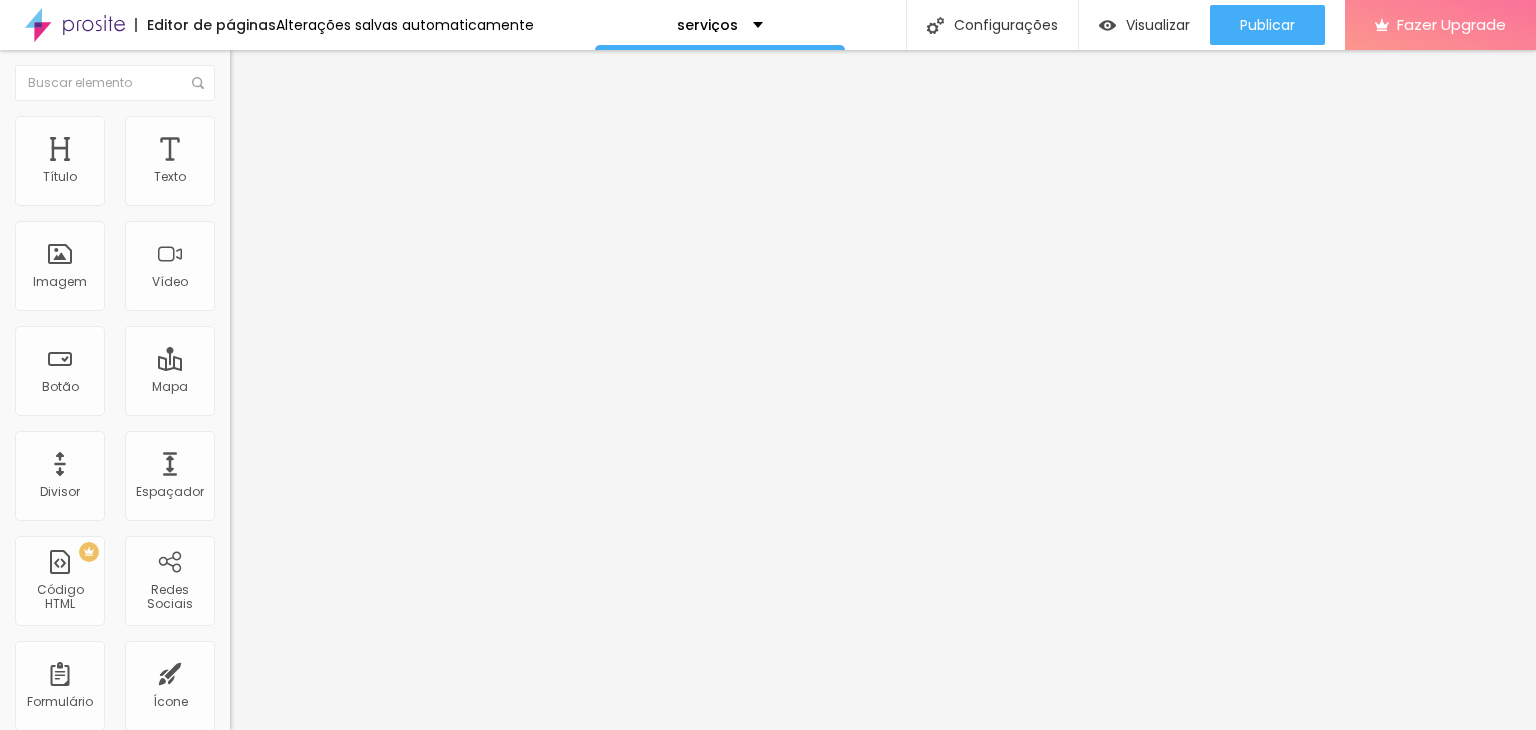 click on "Redes Sociais" at bounding box center [768, 778] 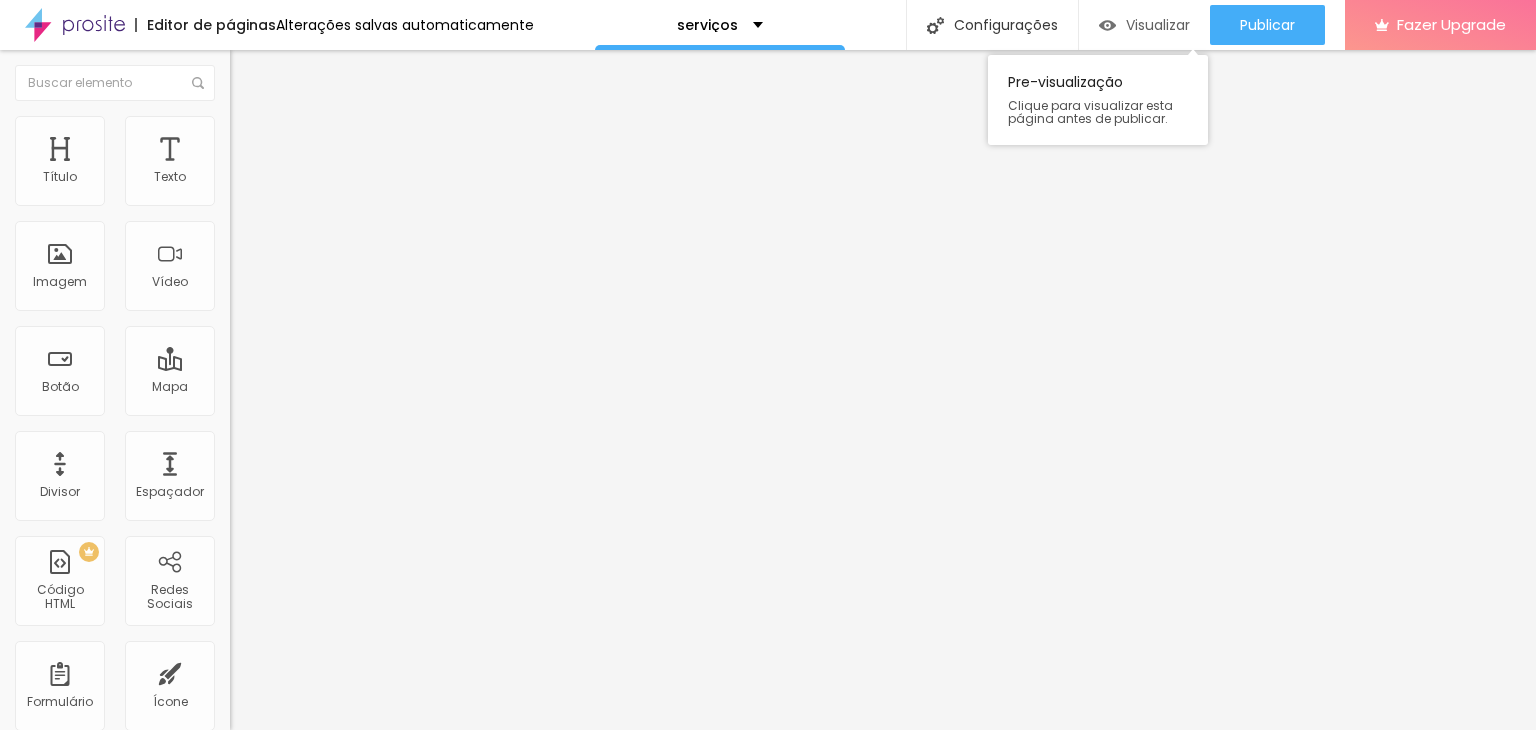 click at bounding box center (1107, 25) 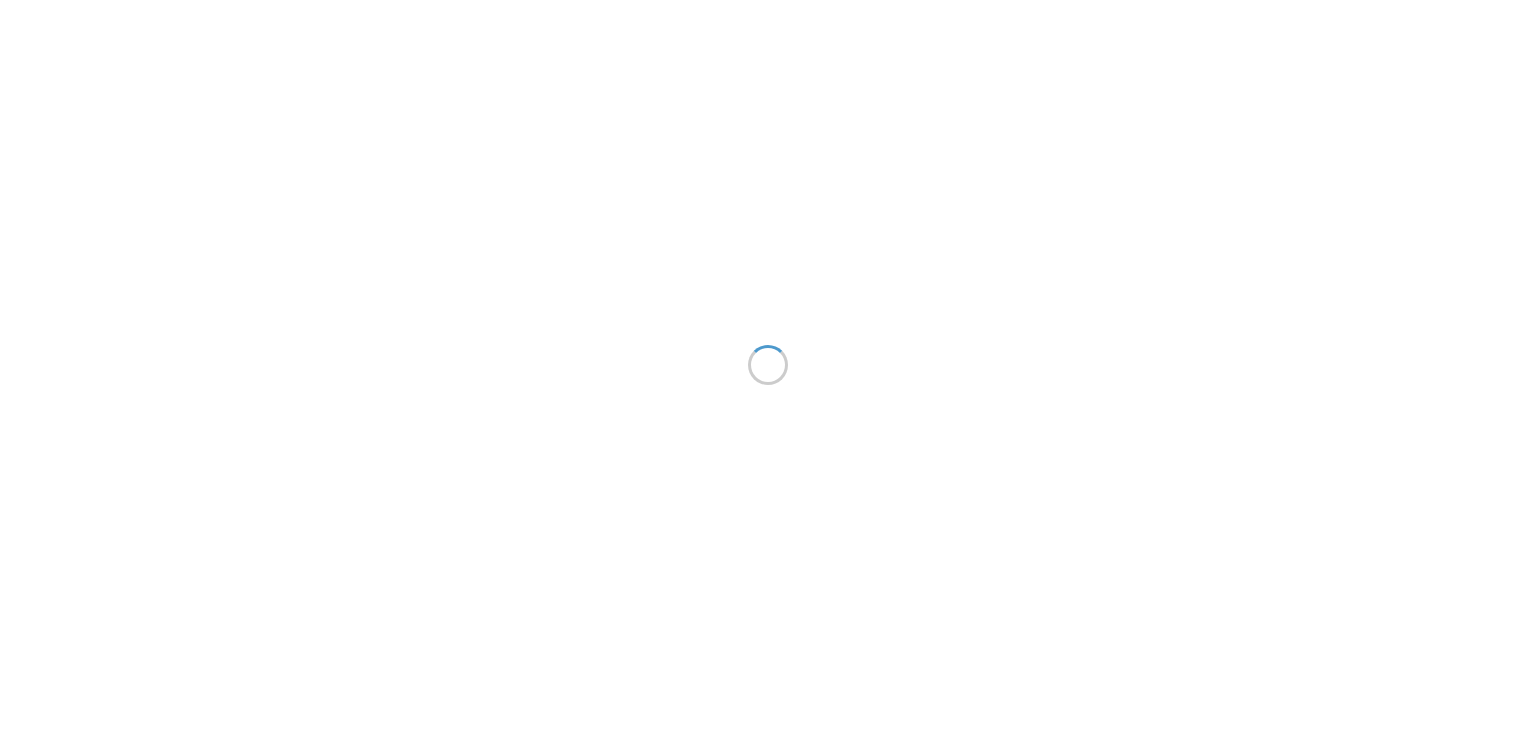 scroll, scrollTop: 0, scrollLeft: 0, axis: both 